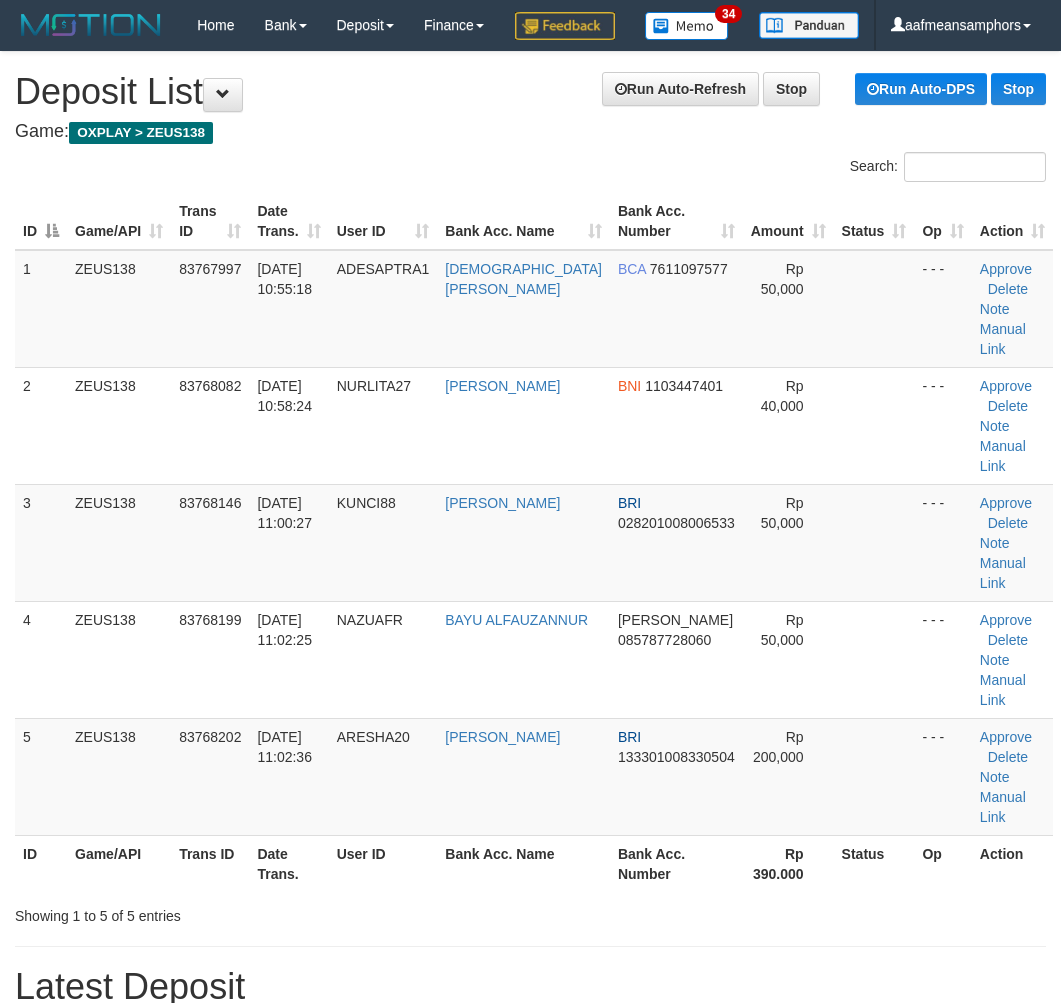 scroll, scrollTop: 1598, scrollLeft: 0, axis: vertical 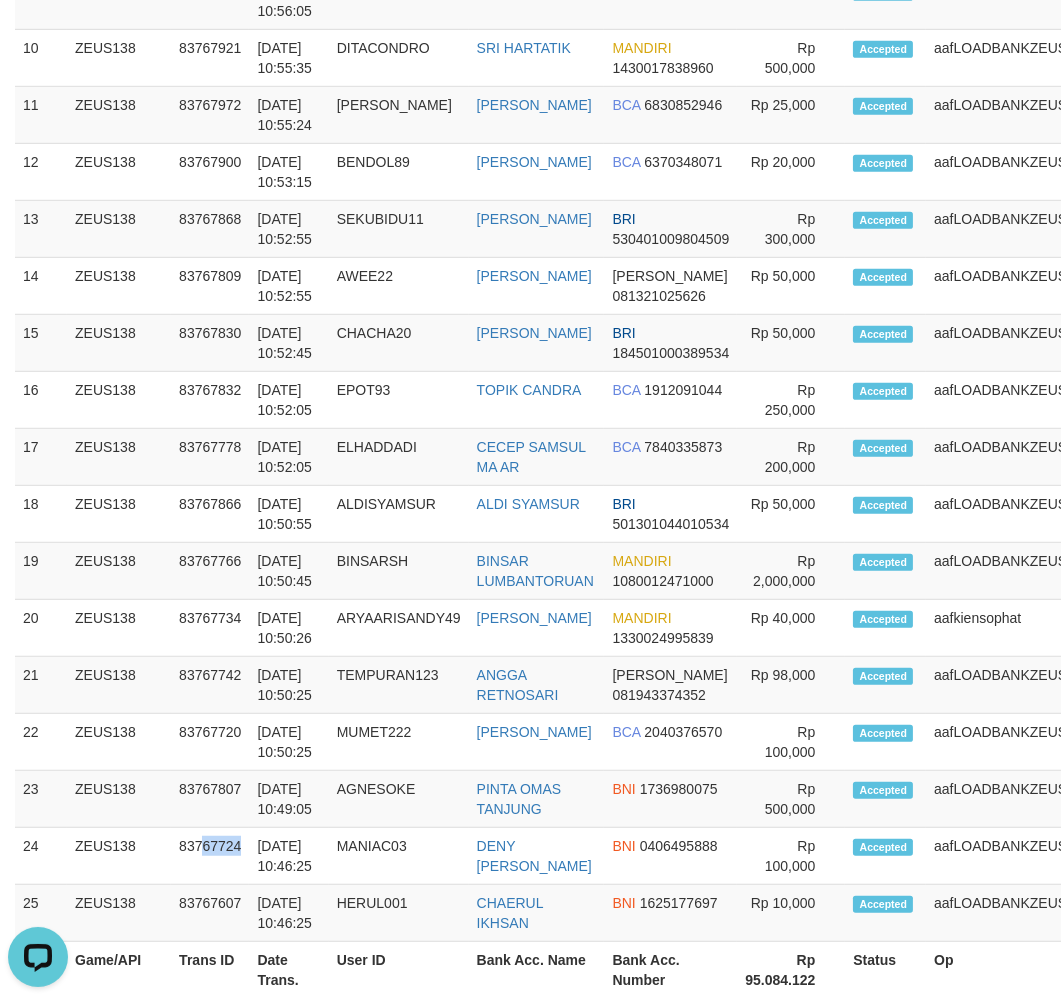 drag, startPoint x: 233, startPoint y: 826, endPoint x: 4, endPoint y: 798, distance: 230.70544 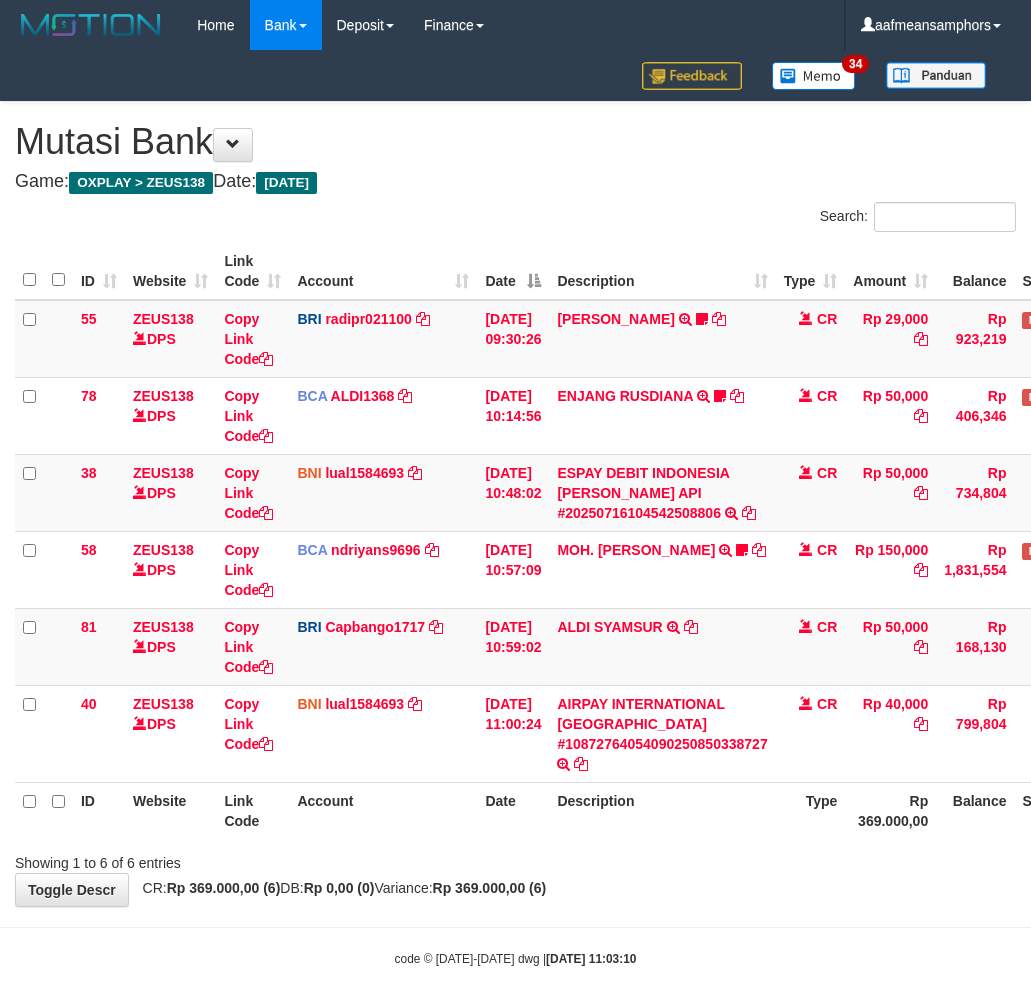 scroll, scrollTop: 0, scrollLeft: 10, axis: horizontal 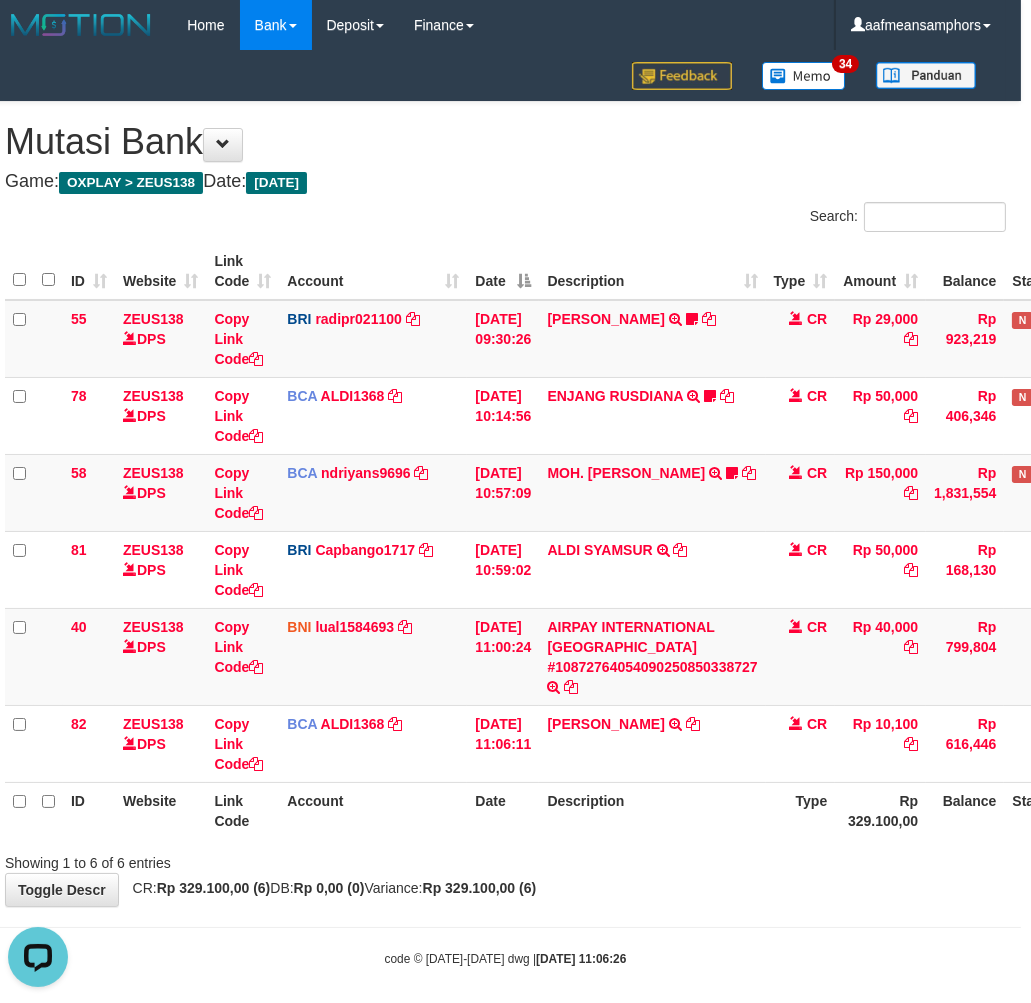 drag, startPoint x: 673, startPoint y: 820, endPoint x: 671, endPoint y: 797, distance: 23.086792 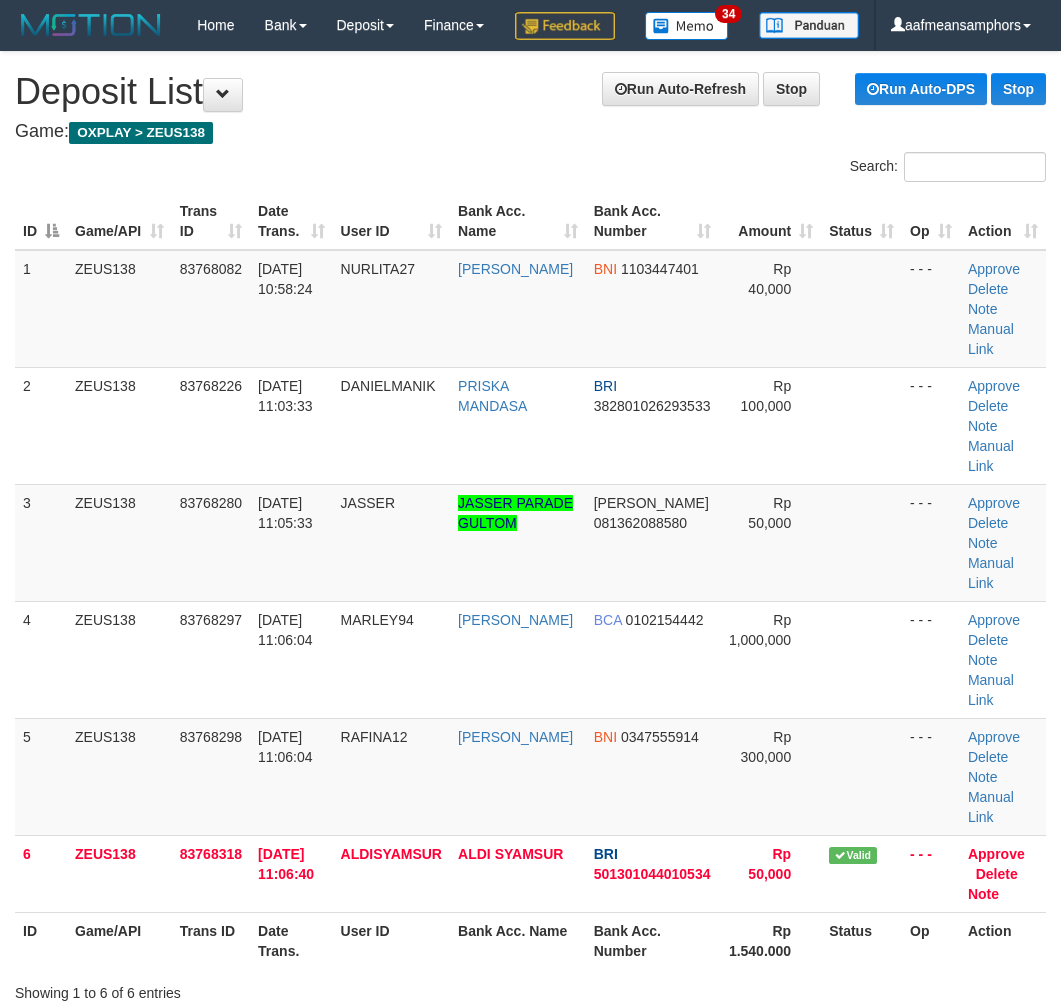 scroll, scrollTop: 1648, scrollLeft: 0, axis: vertical 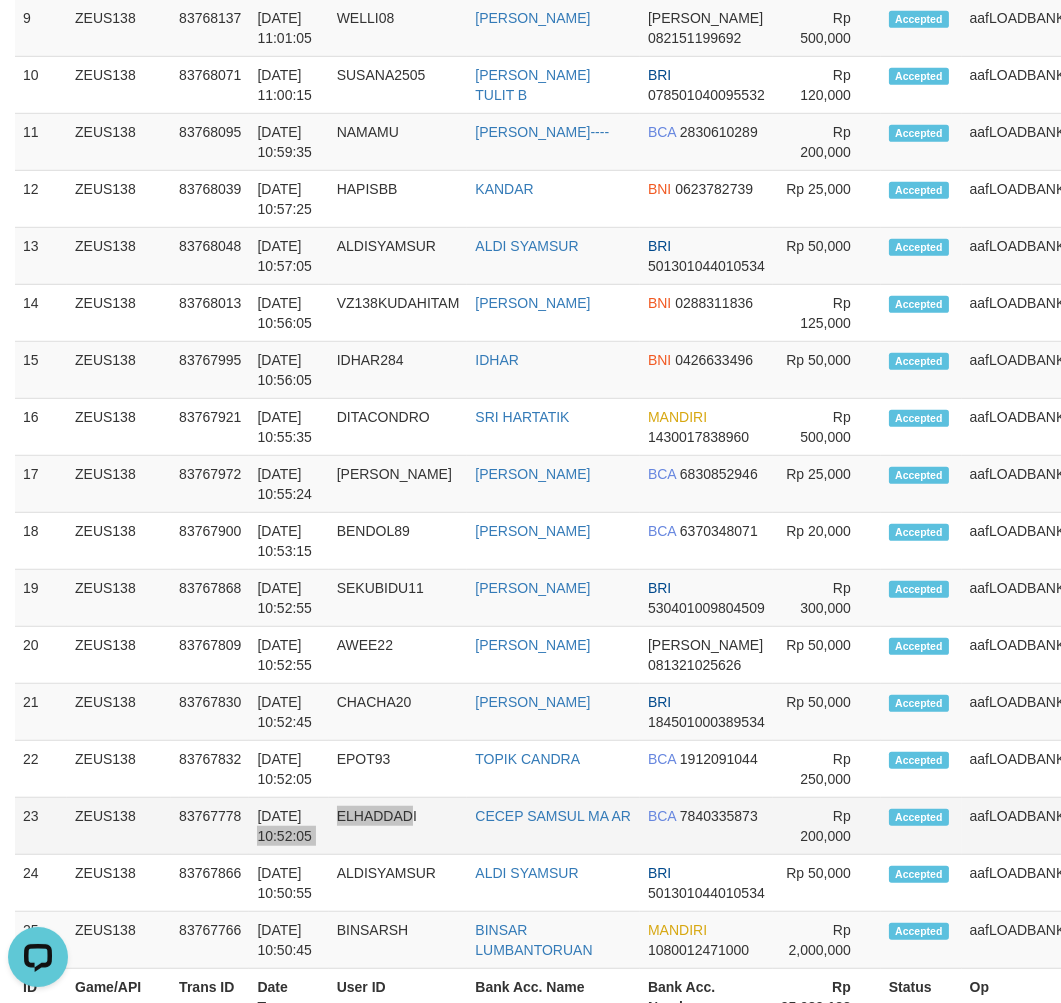 click on "23
ZEUS138
83767778
[DATE] 10:52:05
ELHADDADI
CECEP SAMSUL MA AR
BCA
7840335873
Rp 200,000
Accepted
aafLOADBANKZEUS
Note" at bounding box center [603, 826] 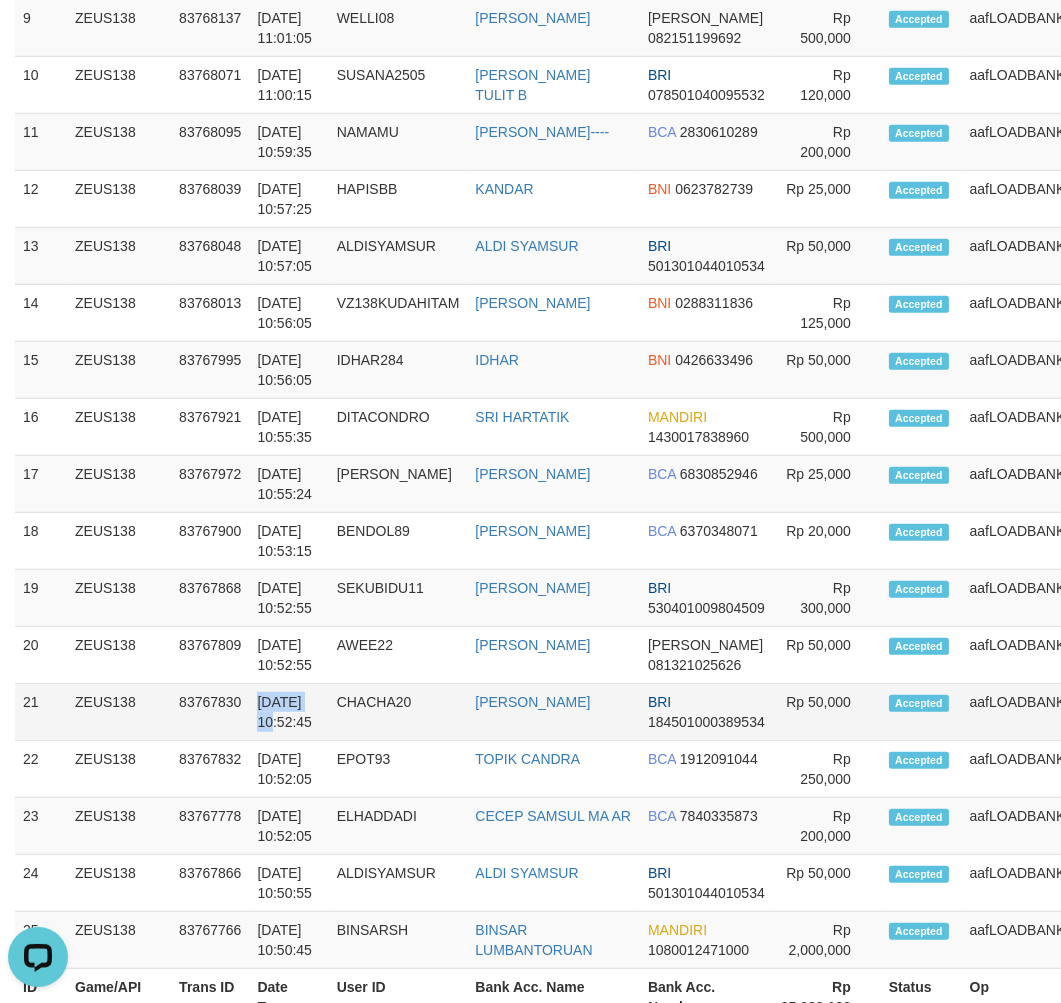 drag, startPoint x: 313, startPoint y: 655, endPoint x: 291, endPoint y: 658, distance: 22.203604 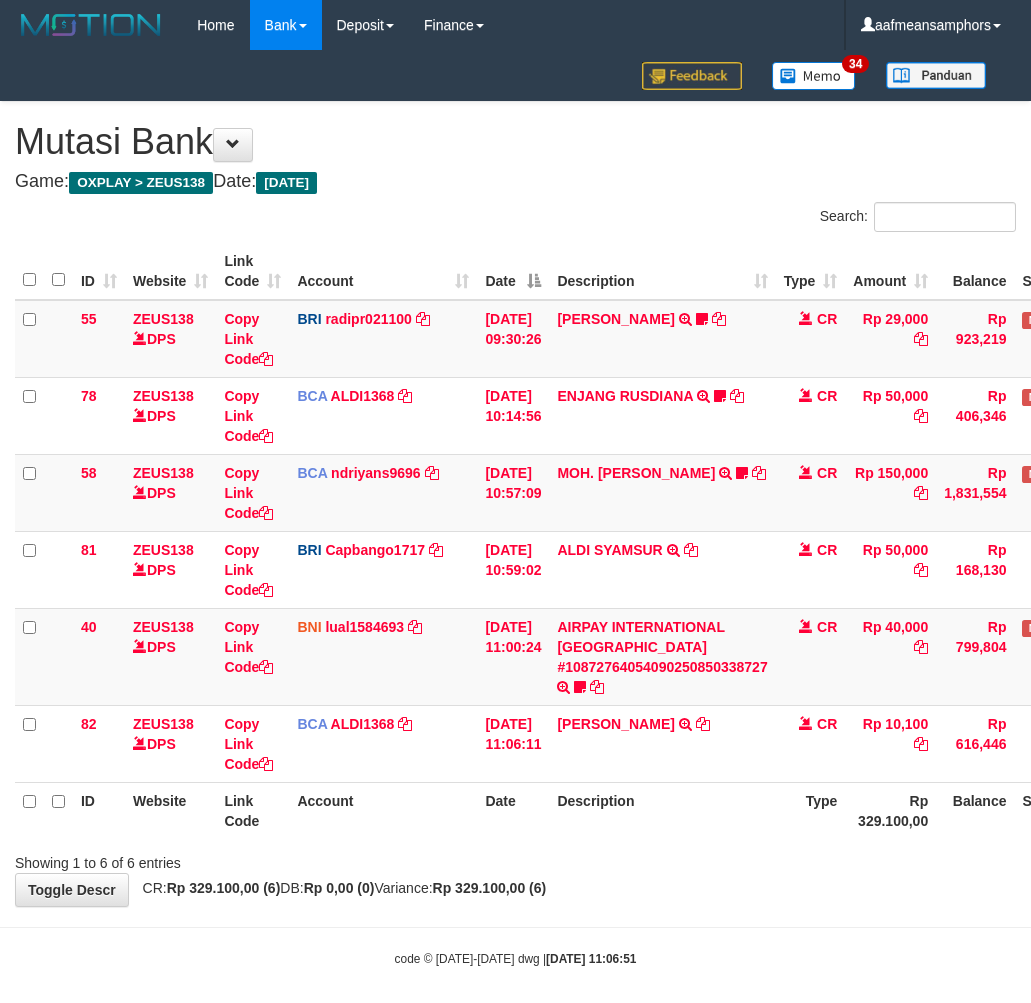 scroll, scrollTop: 0, scrollLeft: 10, axis: horizontal 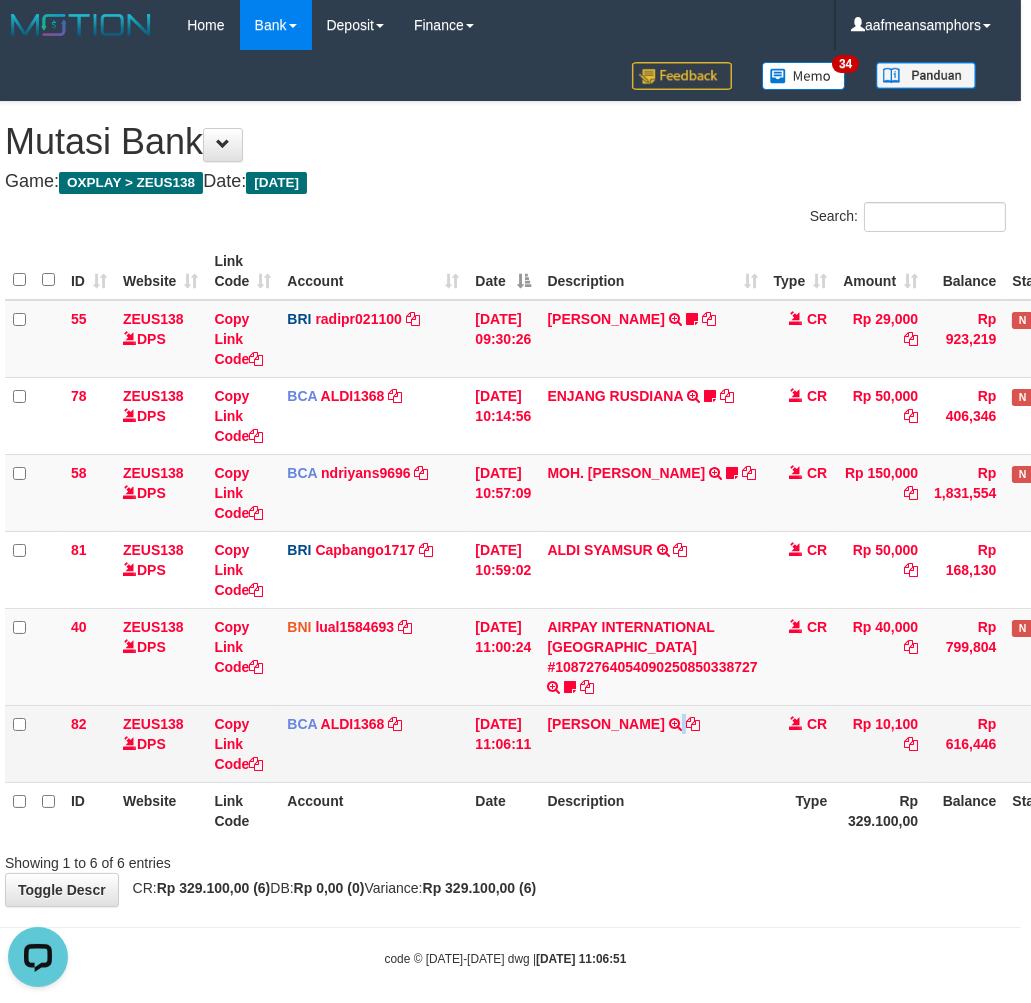 click on "RIZKI RAMADH         TRSF E-BANKING CR 1607/FTSCY/WS95051
10100.002025071636696610 TRFDN-RIZKI RAMADHESPAY DEBIT INDONE" at bounding box center (652, 743) 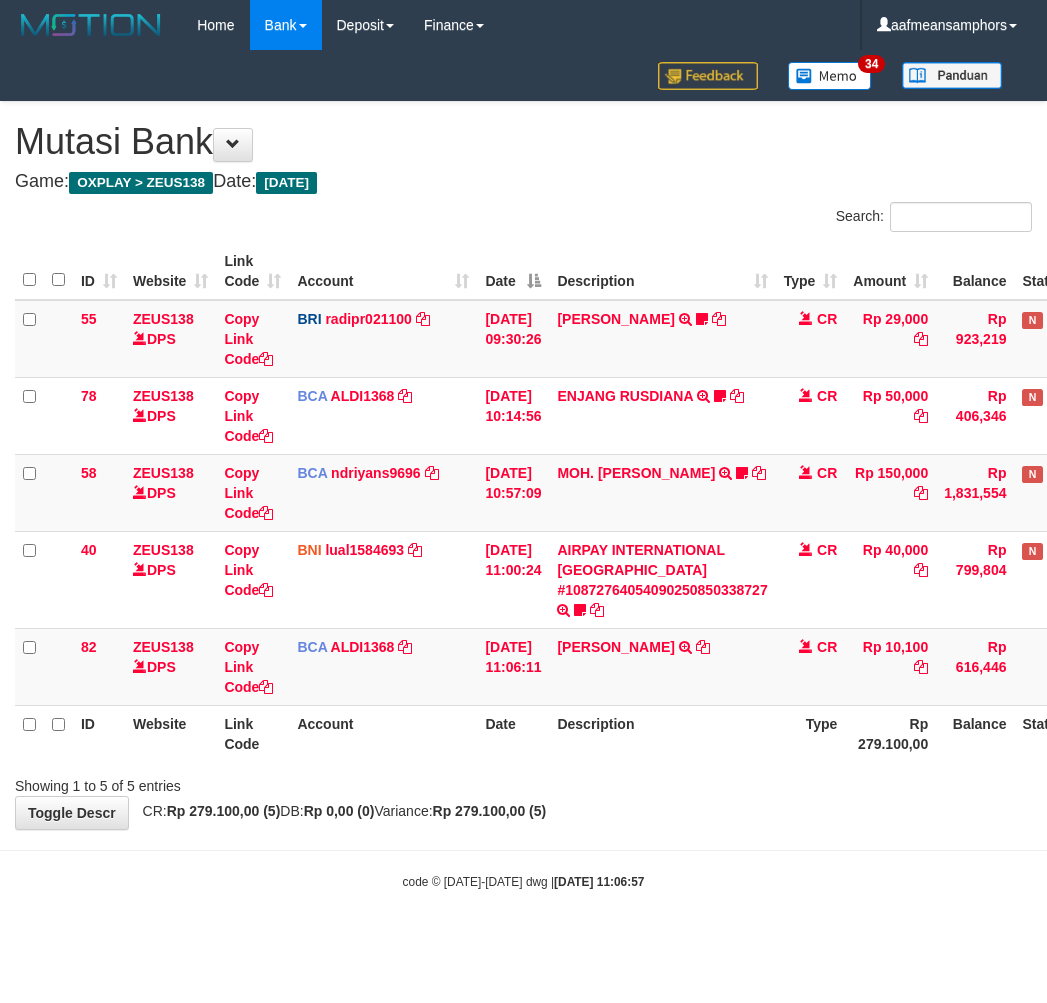 scroll, scrollTop: 0, scrollLeft: 10, axis: horizontal 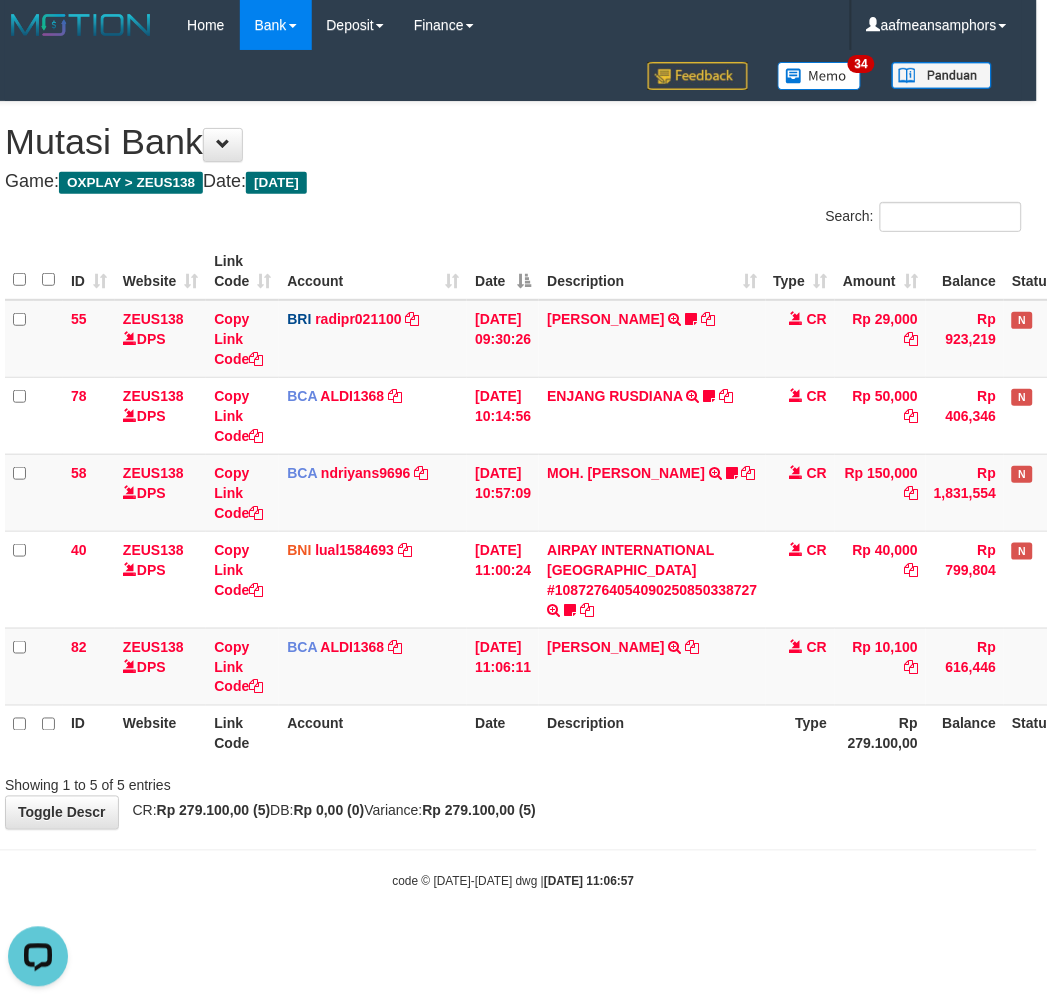 click on "**********" at bounding box center (513, 465) 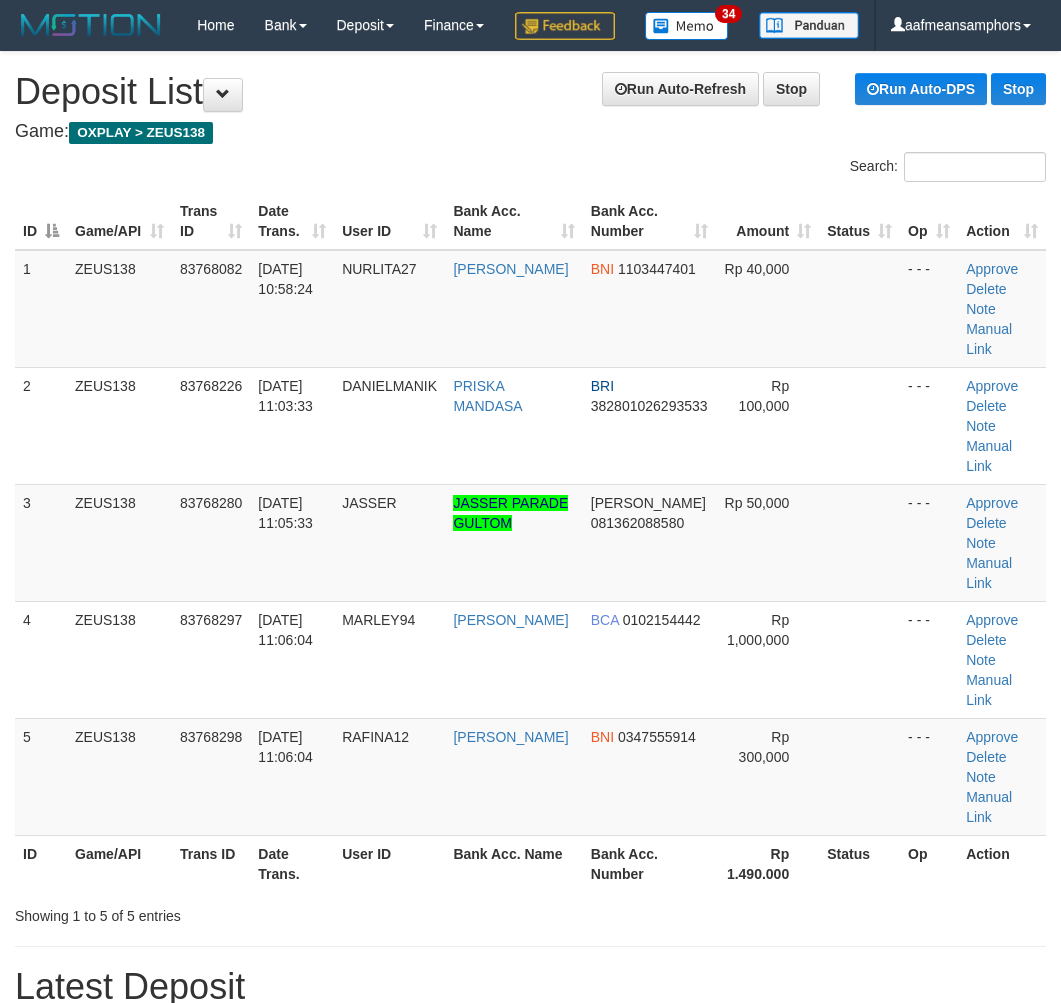 scroll, scrollTop: 1698, scrollLeft: 0, axis: vertical 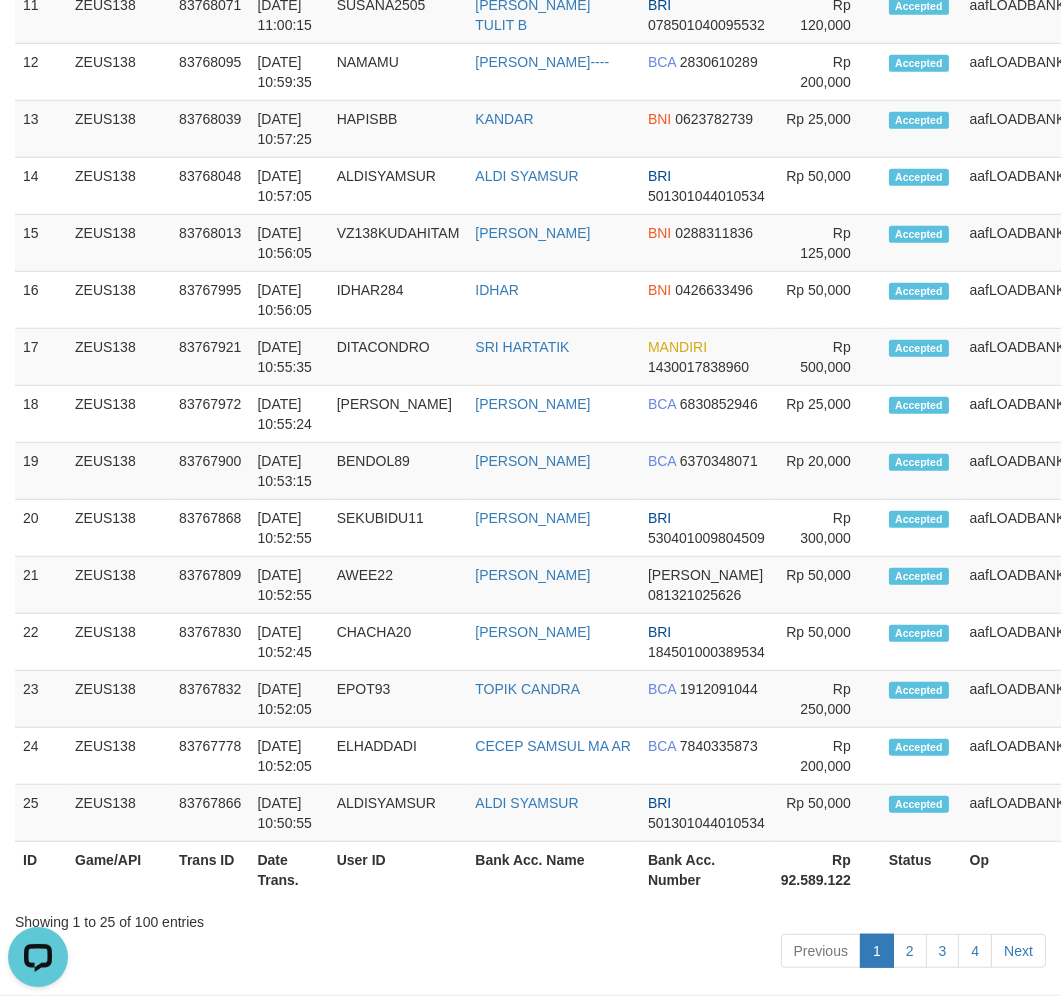 click on "Showing 1 to 25 of 100 entries" at bounding box center [530, 918] 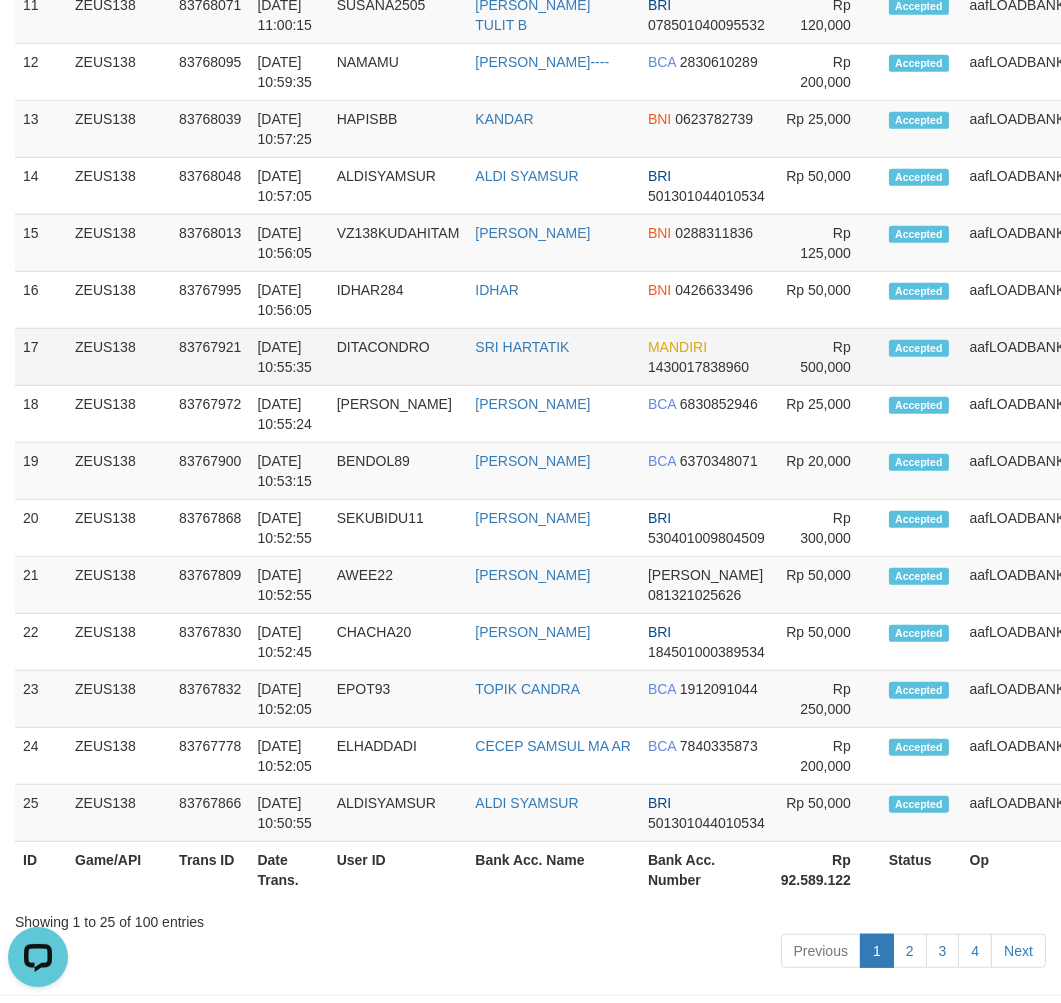 click on "aafLOADBANKZEUS" at bounding box center [1036, 357] 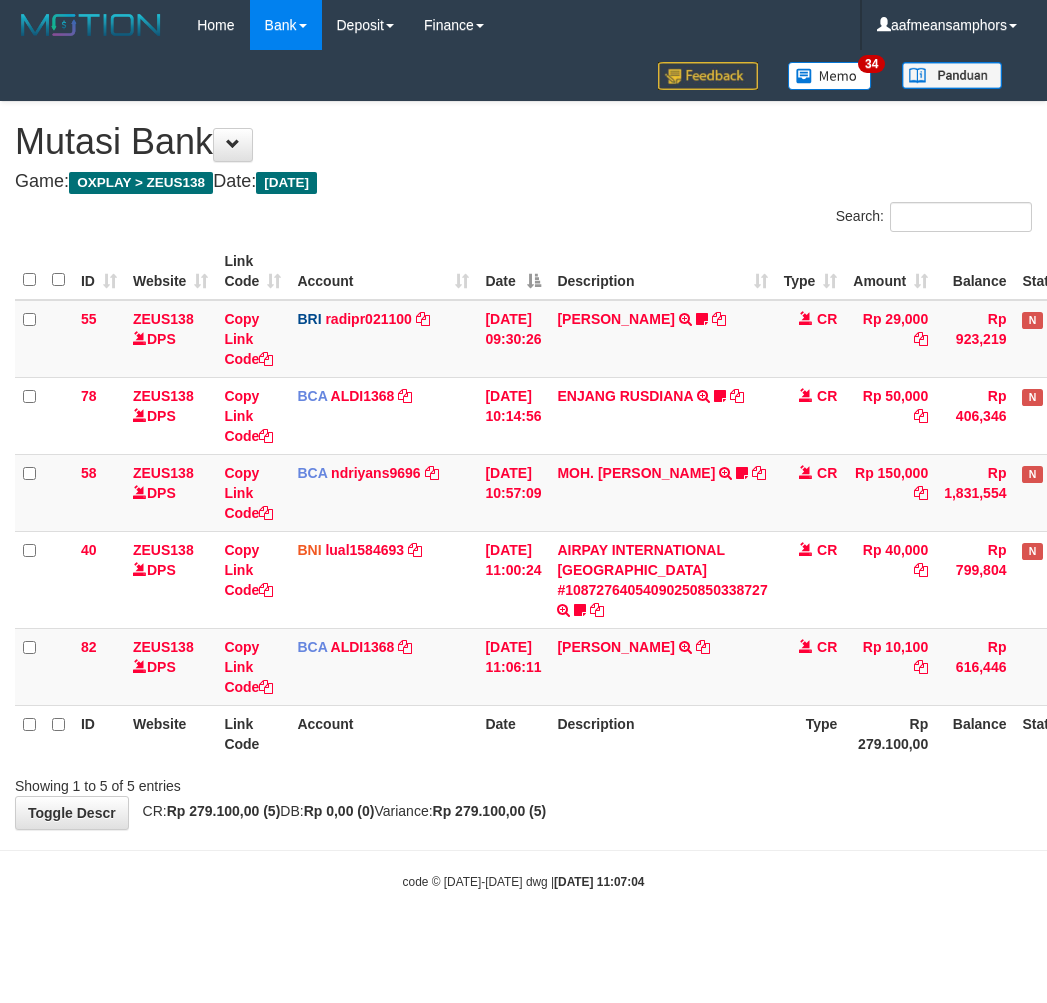 scroll, scrollTop: 0, scrollLeft: 10, axis: horizontal 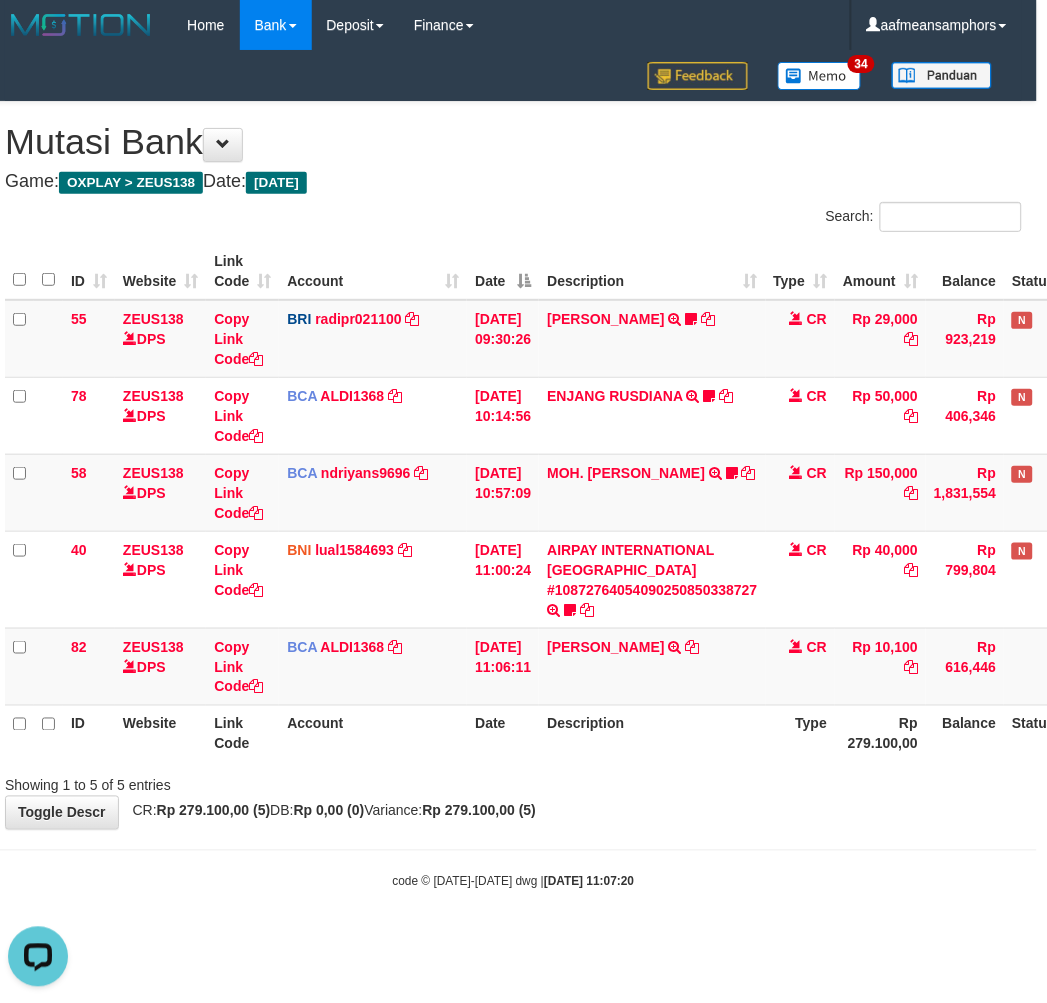 click on "Toggle navigation
Home
Bank
Account List
Load
By Website
Group
[OXPLAY]													ZEUS138
By Load Group (DPS)" at bounding box center (513, 470) 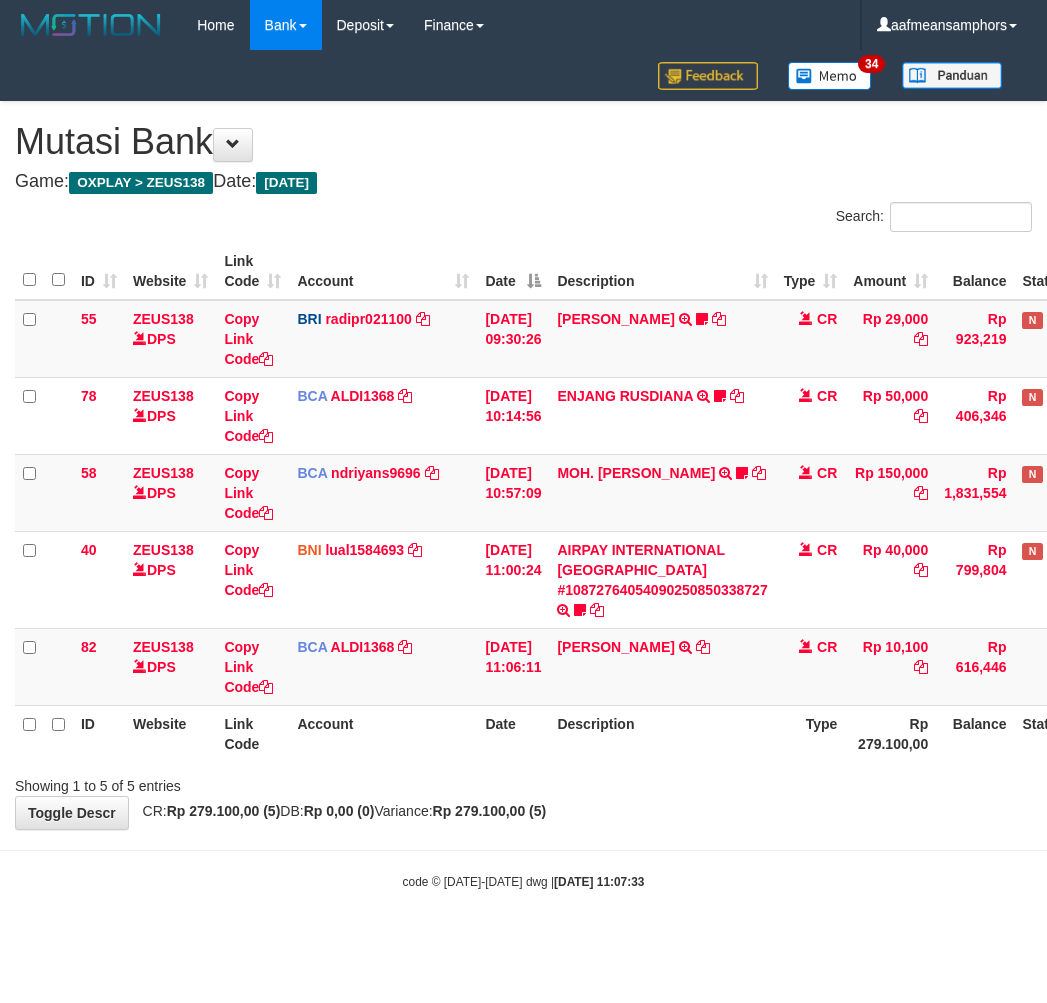scroll, scrollTop: 0, scrollLeft: 10, axis: horizontal 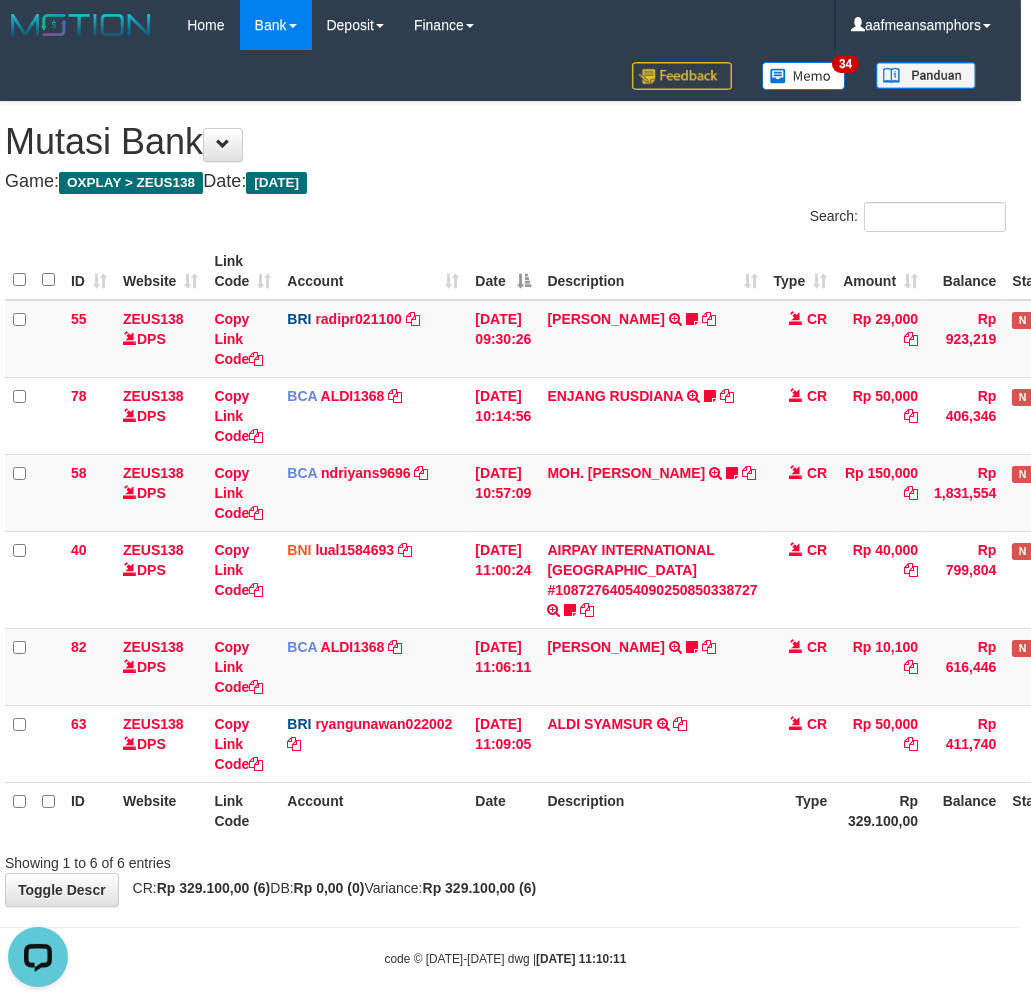 click on "Toggle navigation
Home
Bank
Account List
Load
By Website
Group
[OXPLAY]													ZEUS138
By Load Group (DPS)" at bounding box center (505, 509) 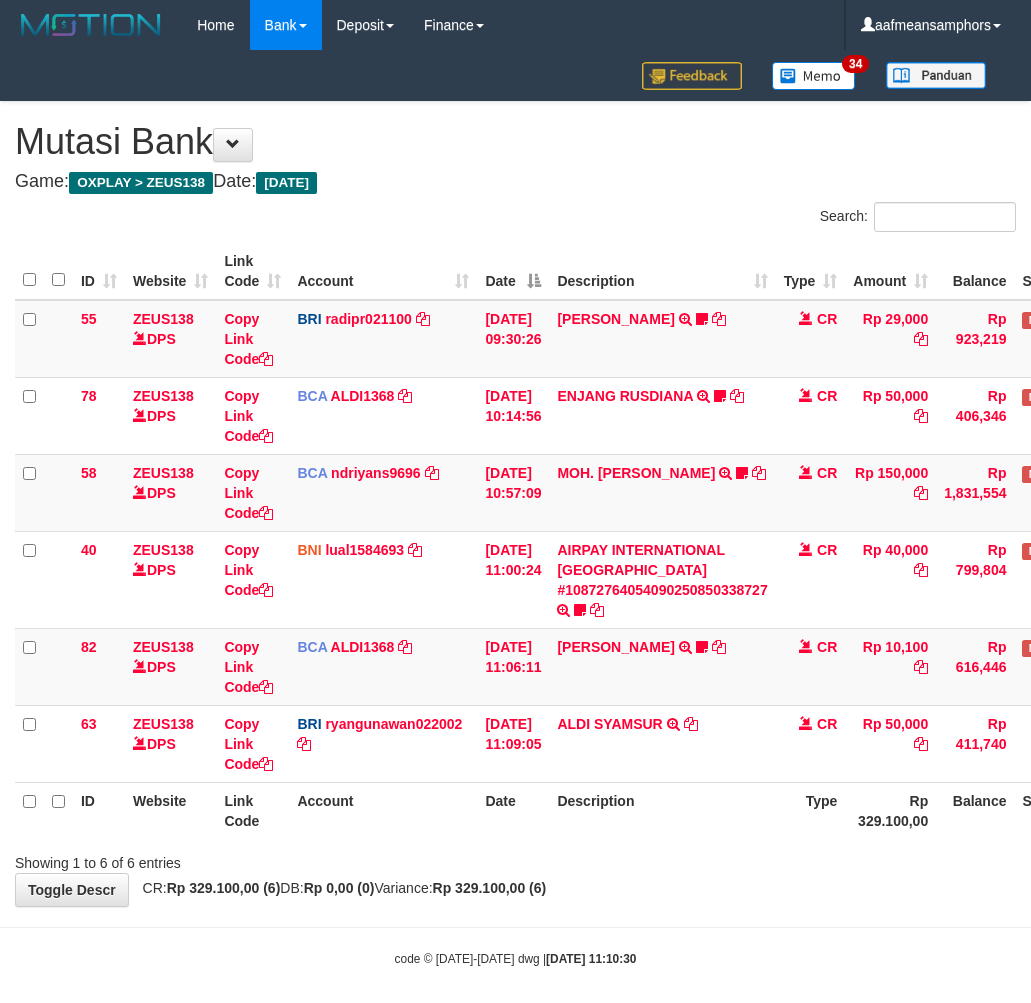 scroll, scrollTop: 0, scrollLeft: 10, axis: horizontal 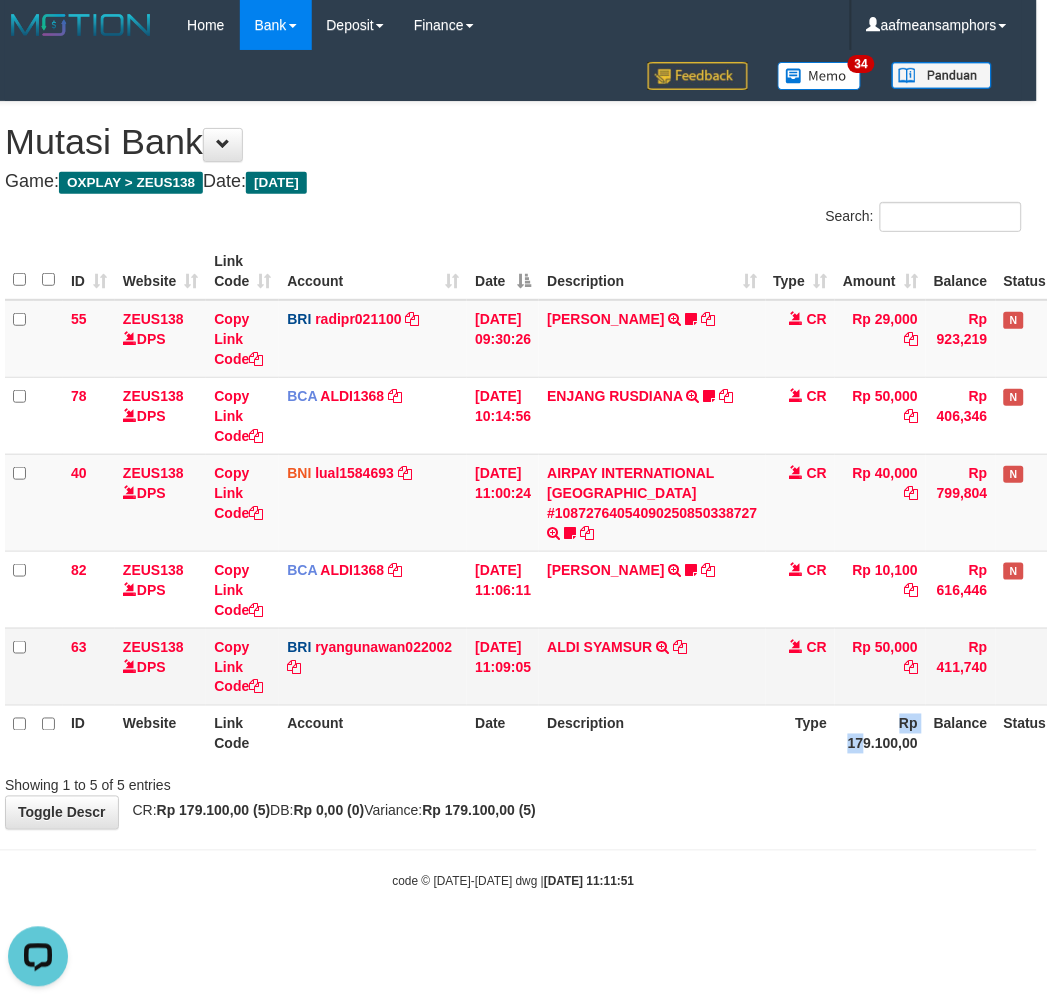 drag, startPoint x: 903, startPoint y: 725, endPoint x: 882, endPoint y: 692, distance: 39.115215 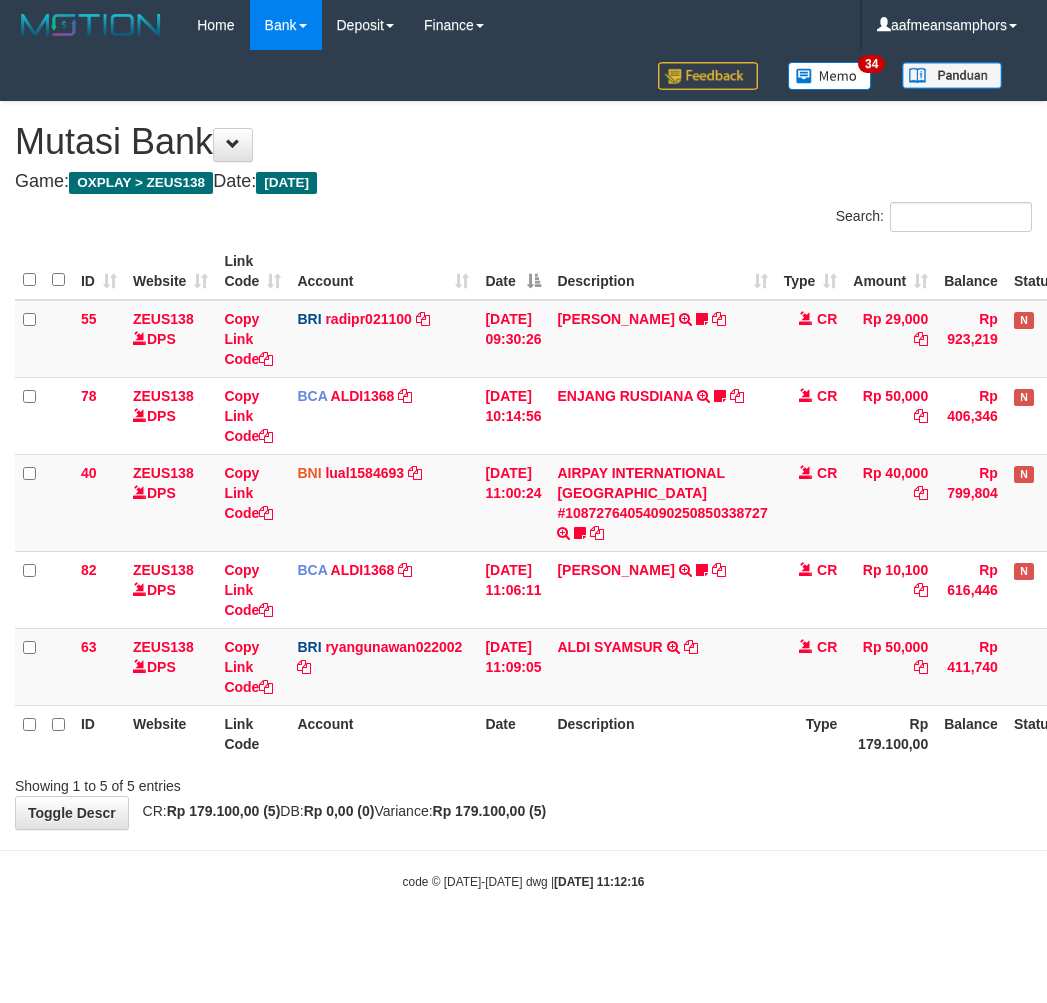 scroll, scrollTop: 0, scrollLeft: 10, axis: horizontal 